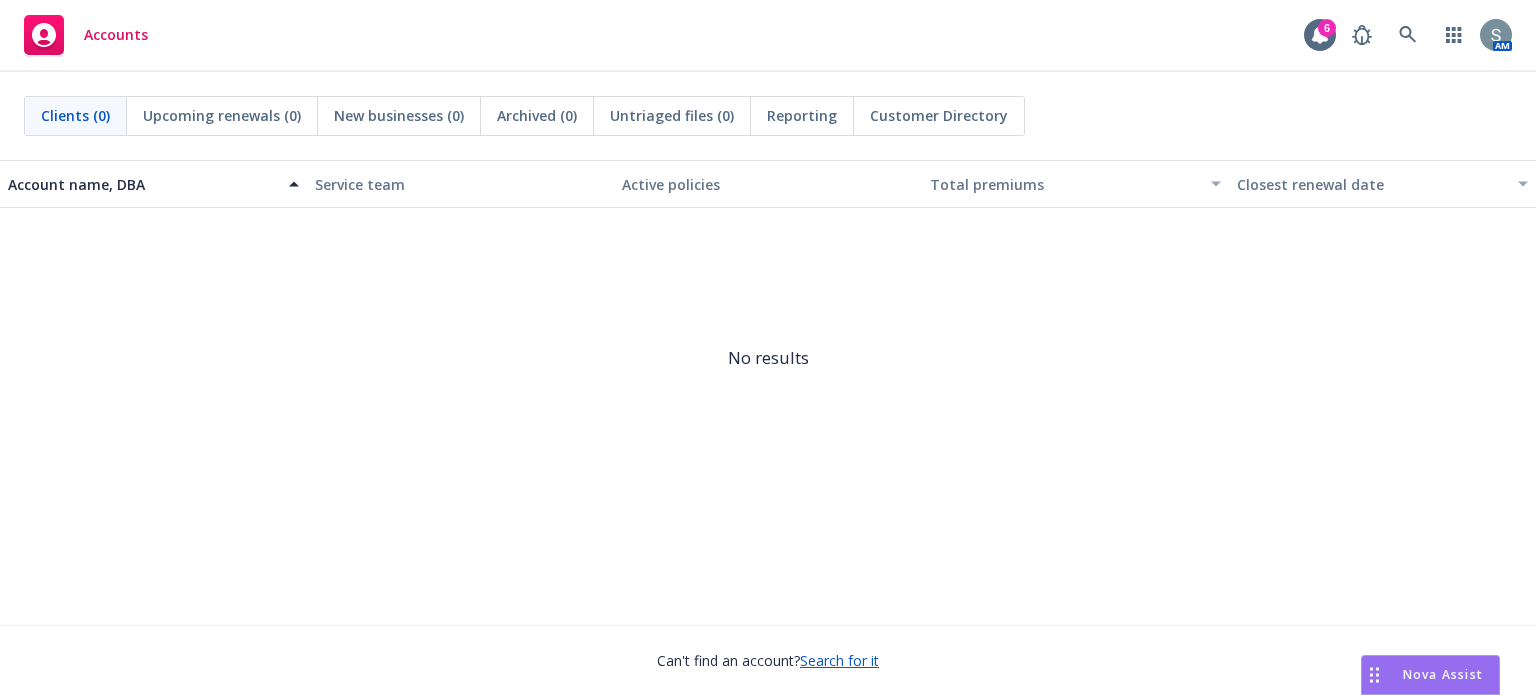 scroll, scrollTop: 0, scrollLeft: 0, axis: both 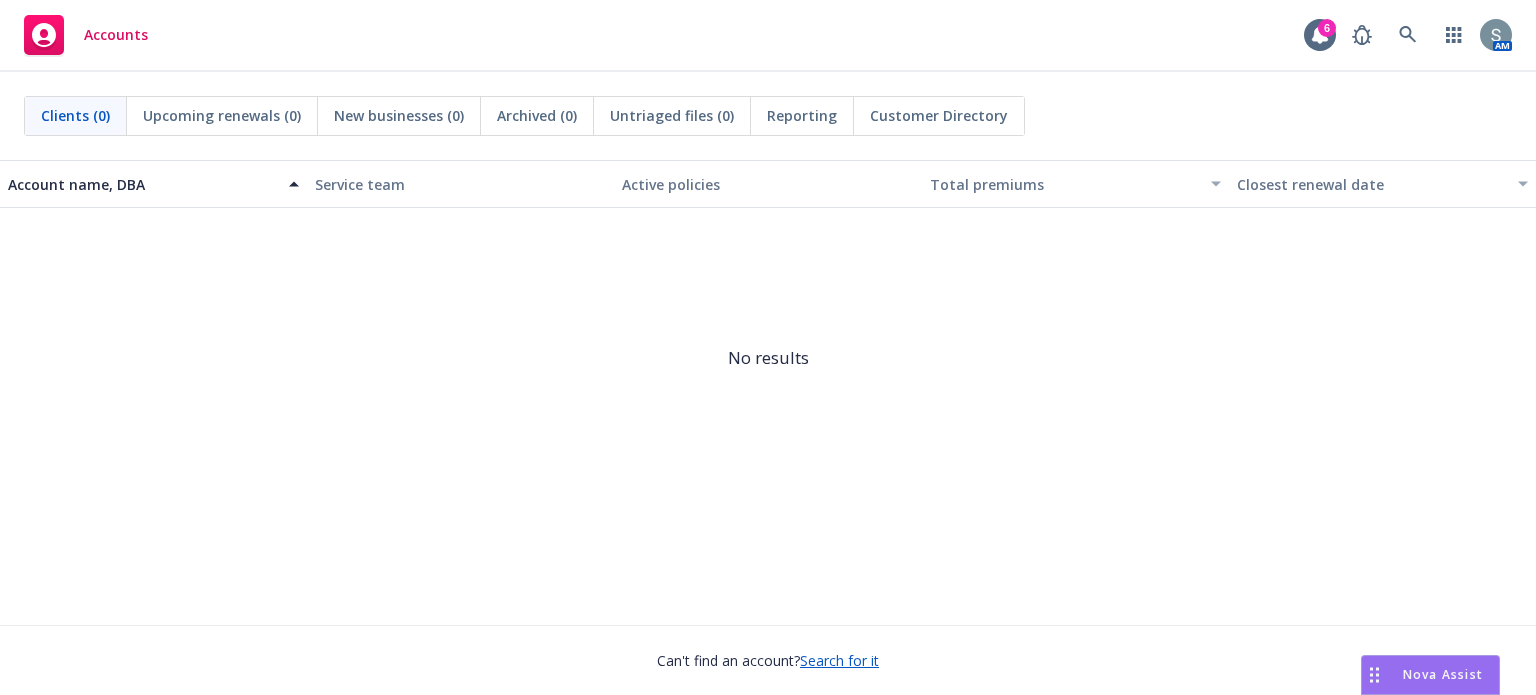click on "Nova Assist" at bounding box center [1443, 674] 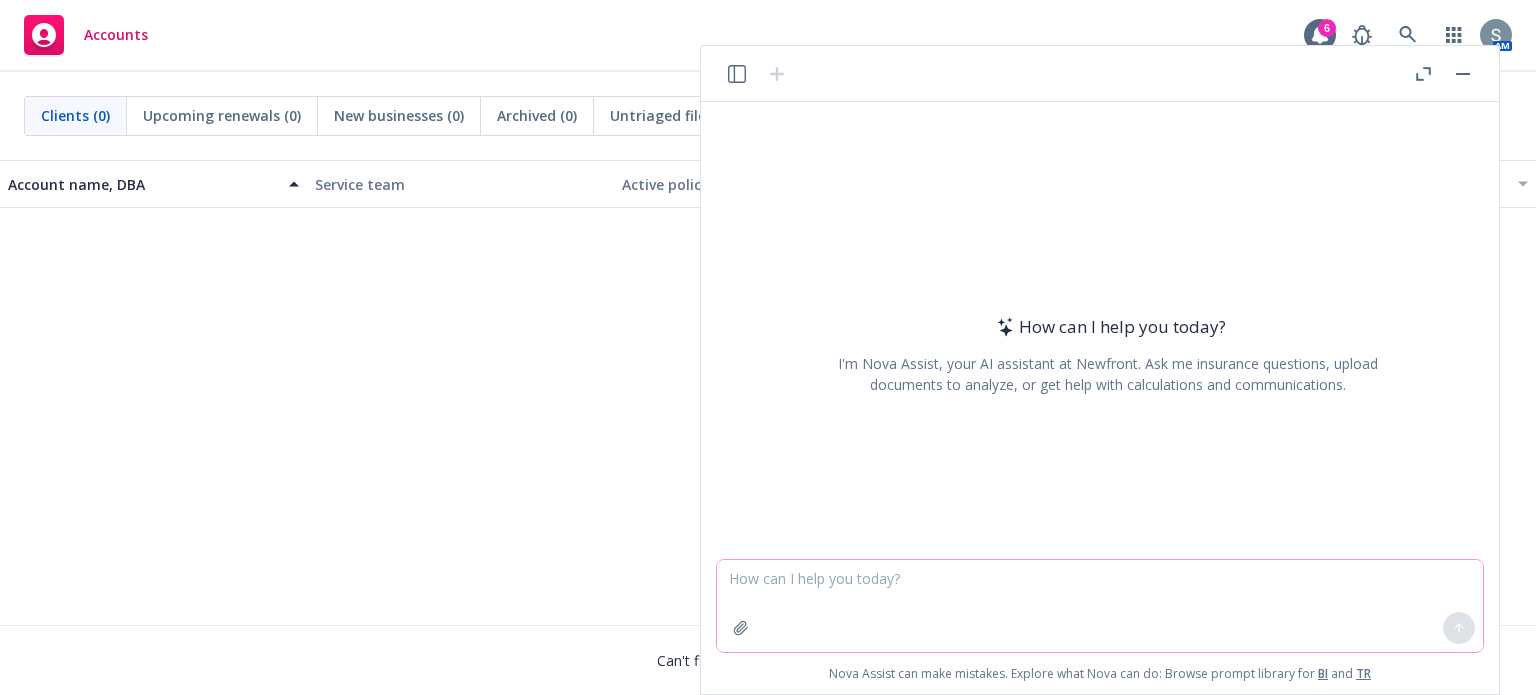 click at bounding box center (1100, 606) 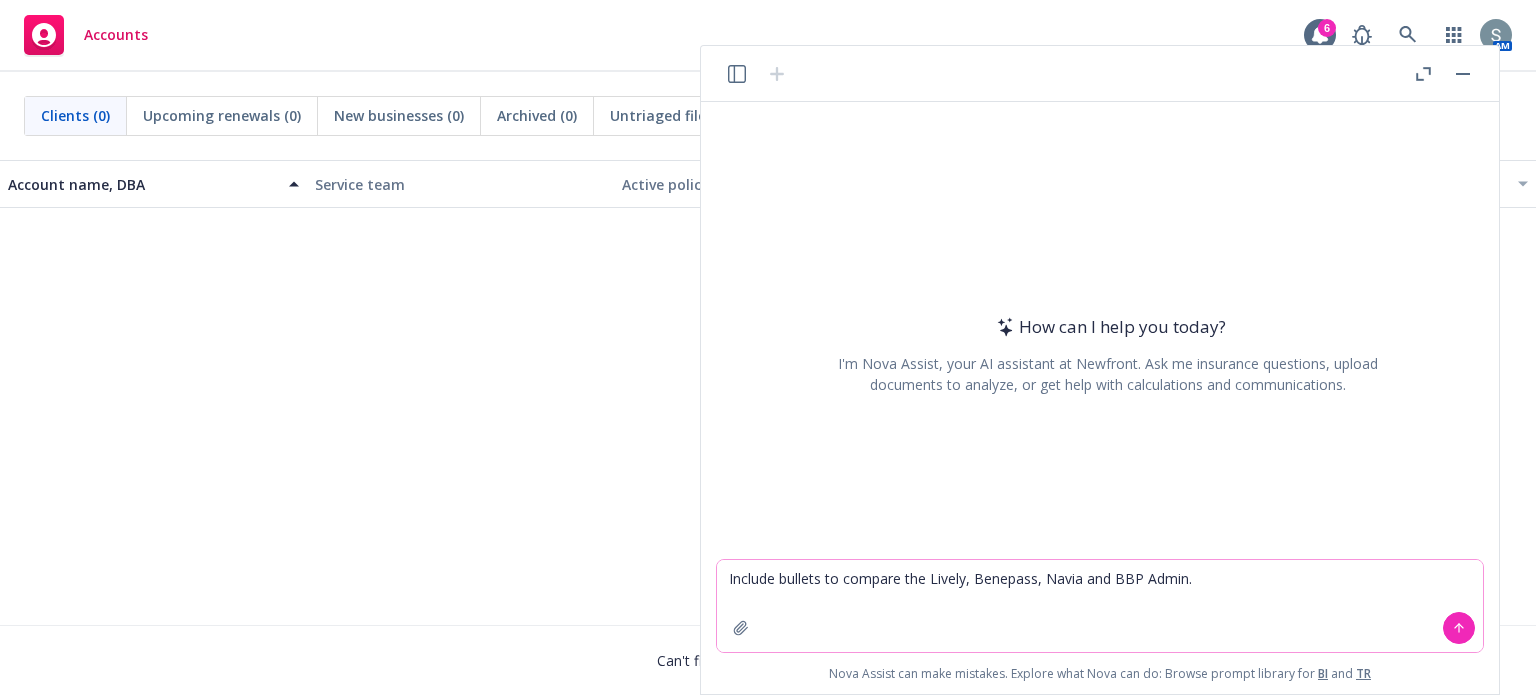 click on "Include bullets to compare the Lively, Benepass, Navia and BBP Admin." at bounding box center (1100, 606) 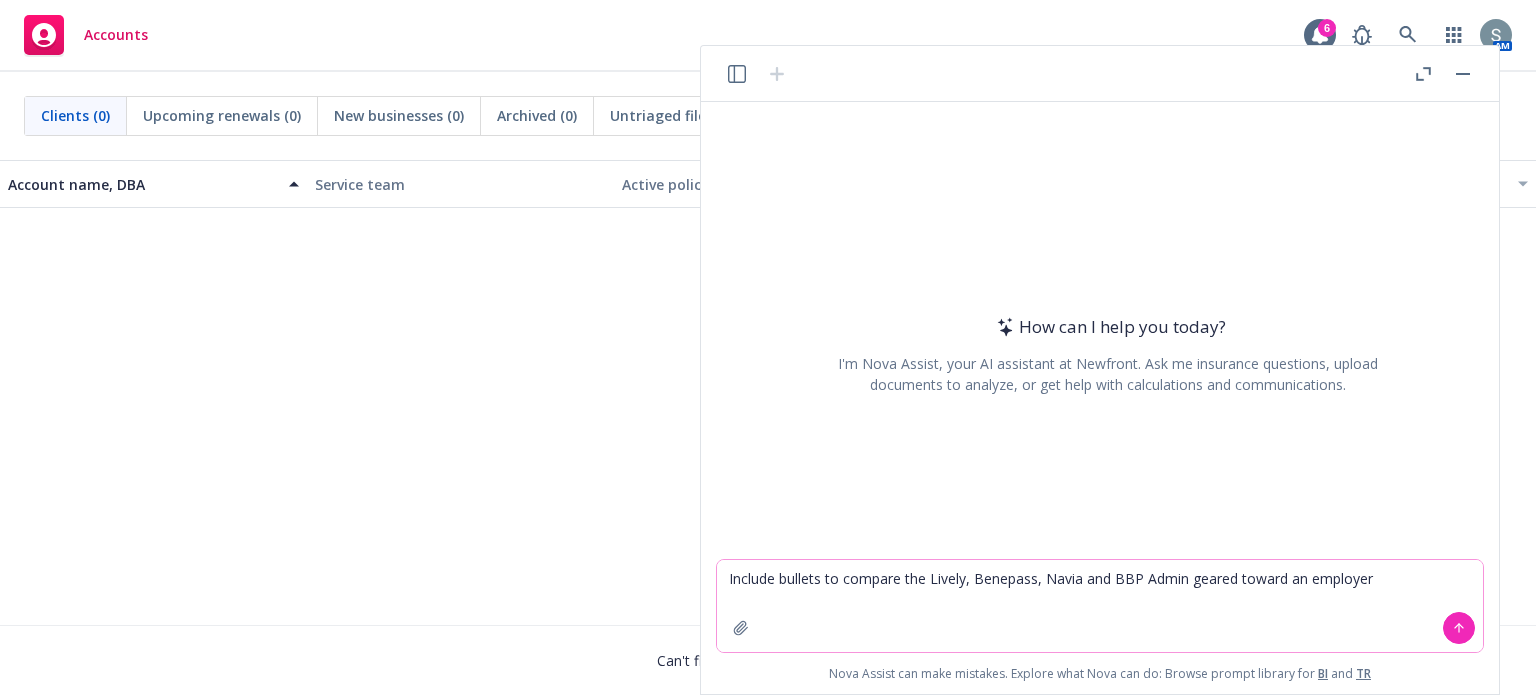 click on "Include bullets to compare the Lively, Benepass, Navia and BBP Admin geared toward an employer" at bounding box center (1100, 606) 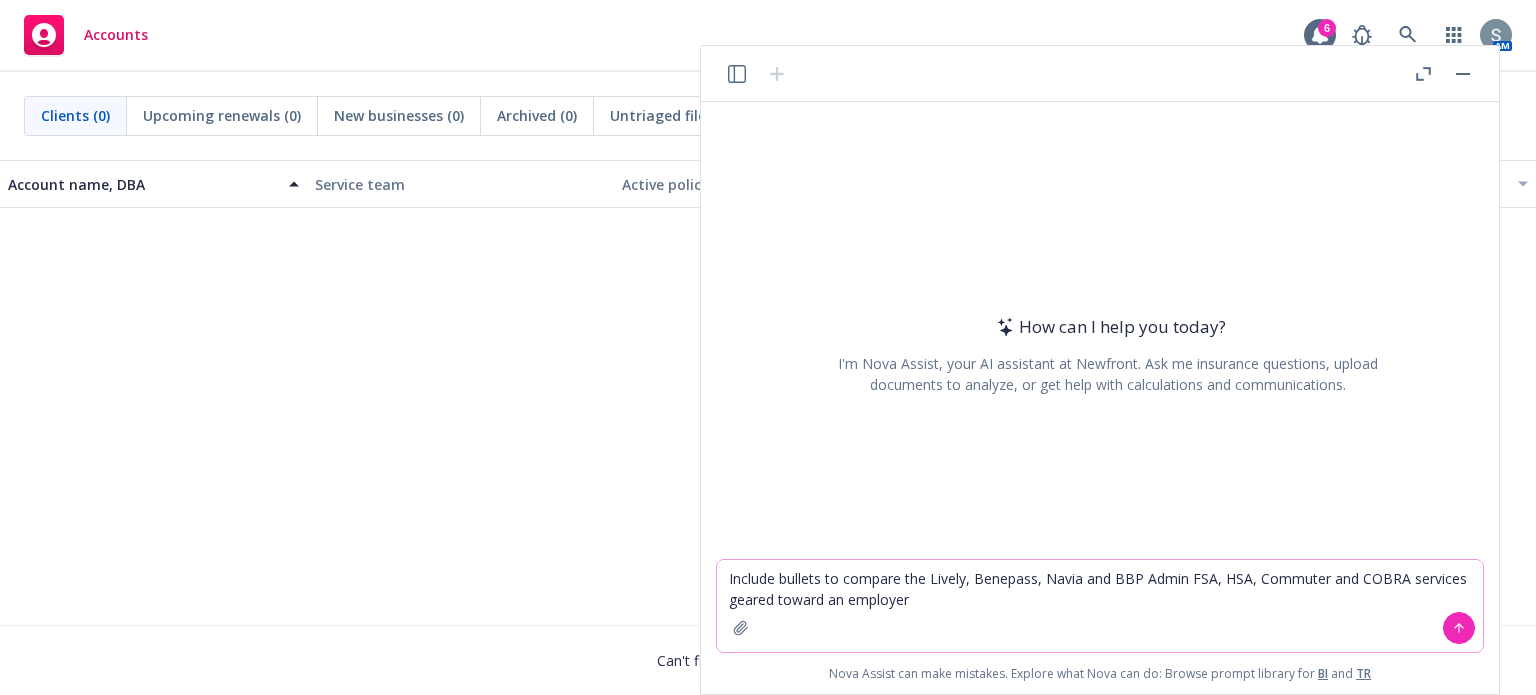 click on "Include bullets to compare the Lively, Benepass, Navia and BBP Admin FSA, HSA, Commuter and COBRA services geared toward an employer" at bounding box center [1100, 606] 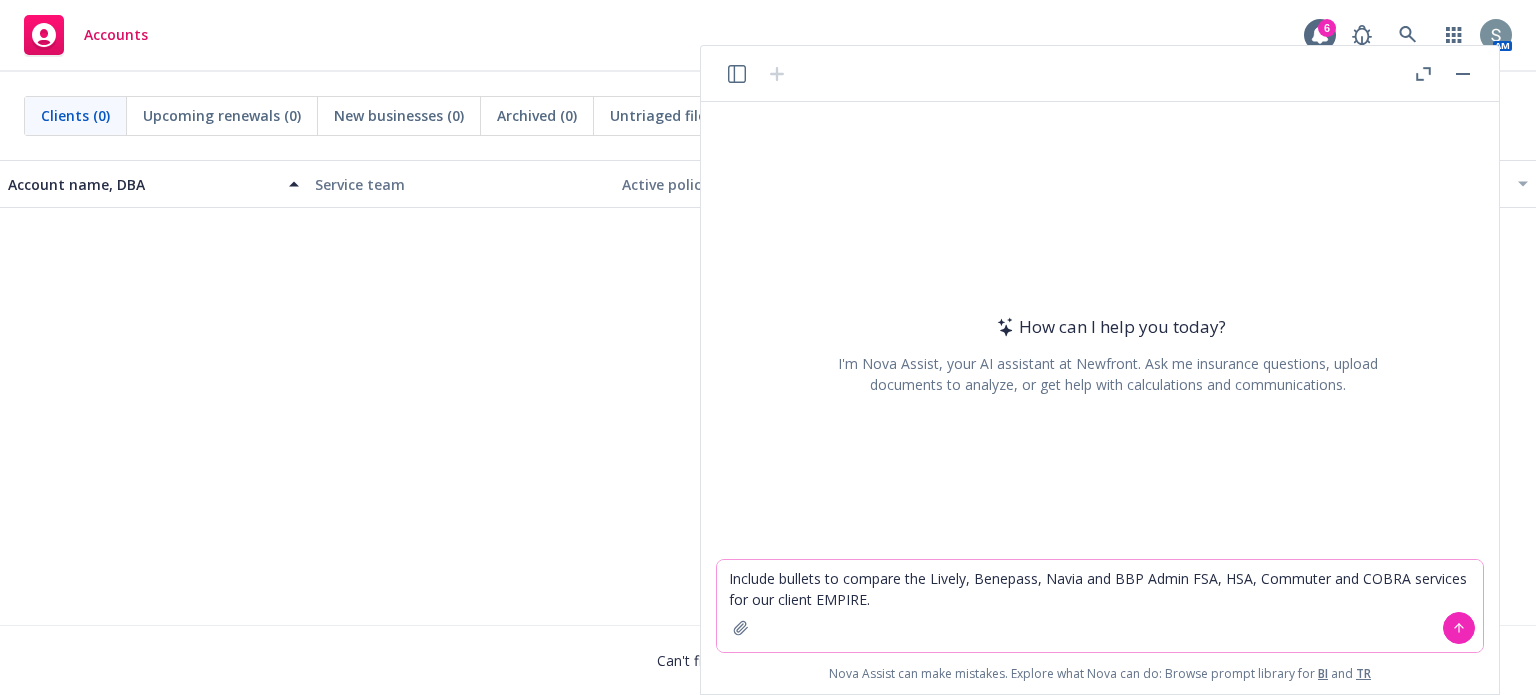 click on "Include bullets to compare the Lively, Benepass, Navia and BBP Admin FSA, HSA, Commuter and COBRA services for our client EMPIRE." at bounding box center [1100, 606] 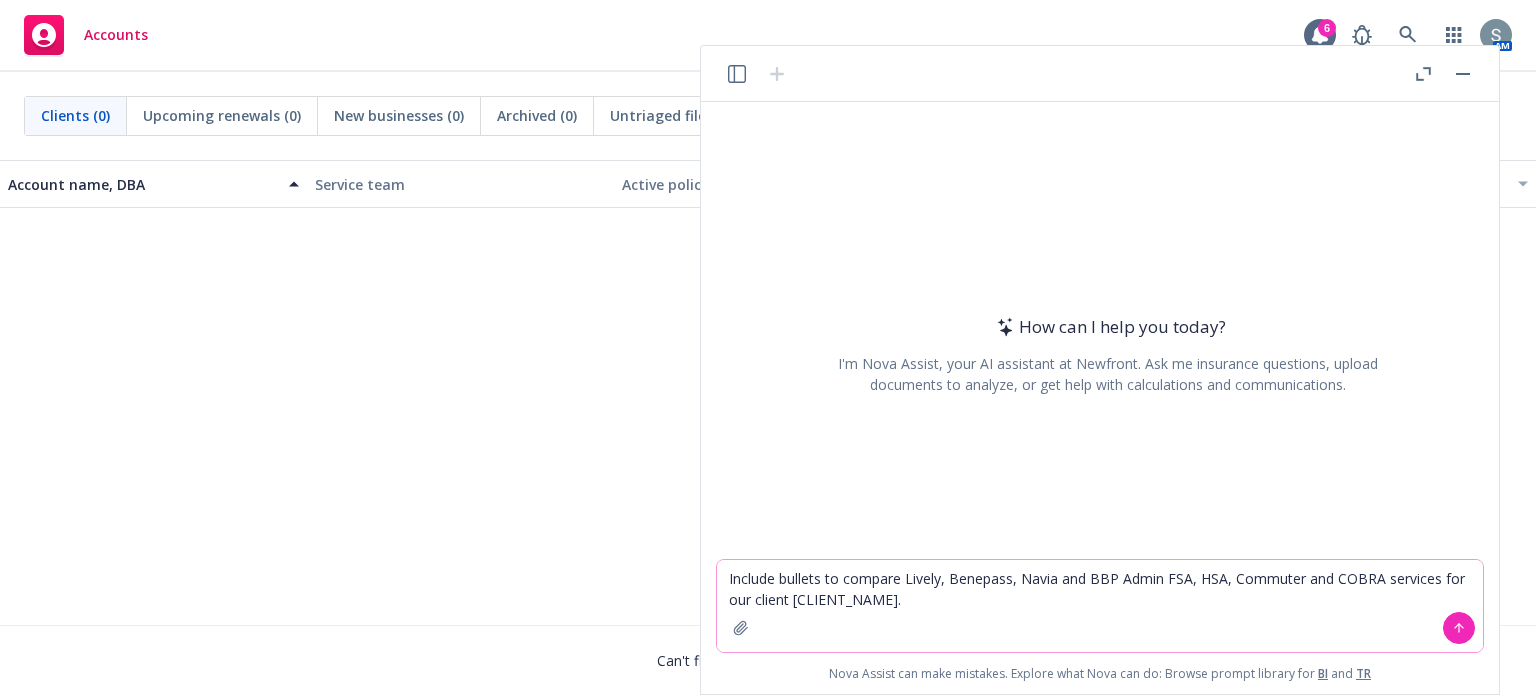 click on "Include bullets to compare Lively, Benepass, Navia and BBP Admin FSA, HSA, Commuter and COBRA services for our client [CLIENT_NAME]." at bounding box center (1100, 606) 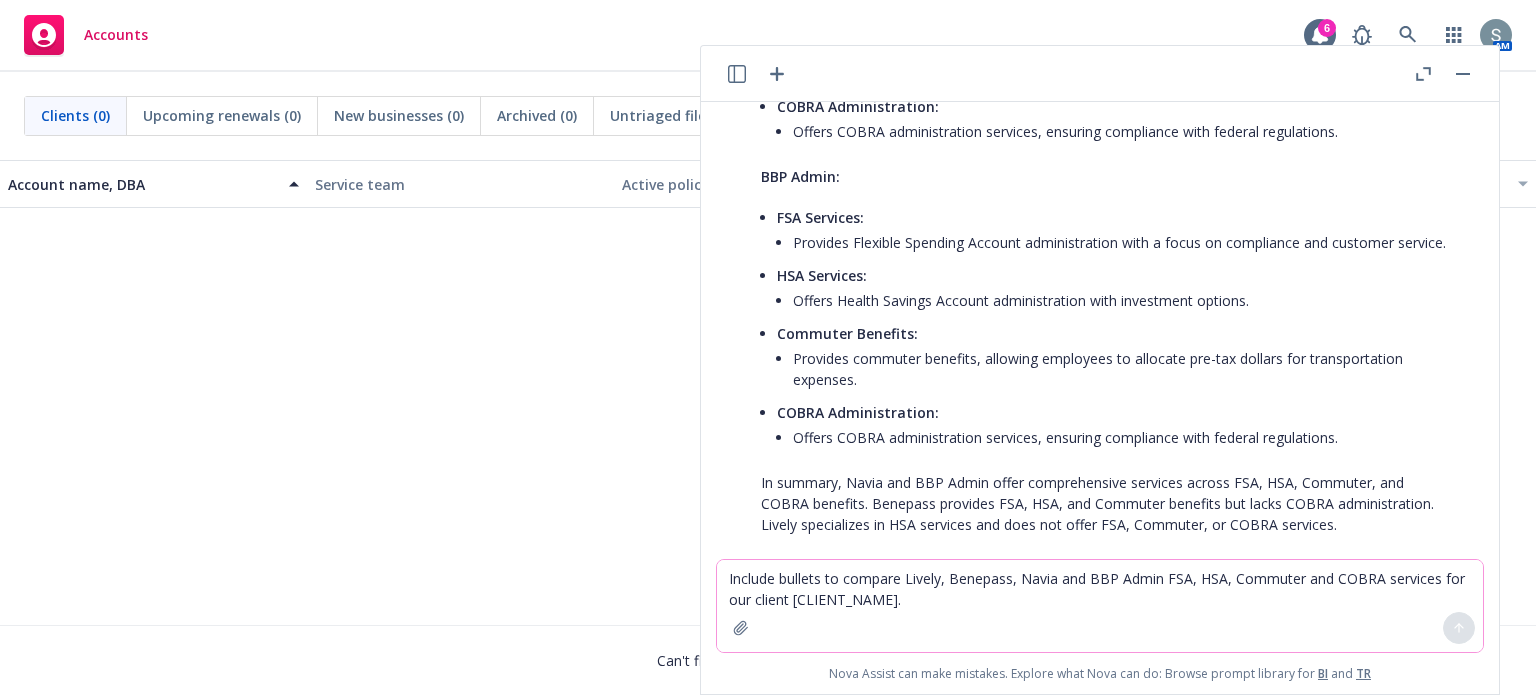 scroll, scrollTop: 1252, scrollLeft: 0, axis: vertical 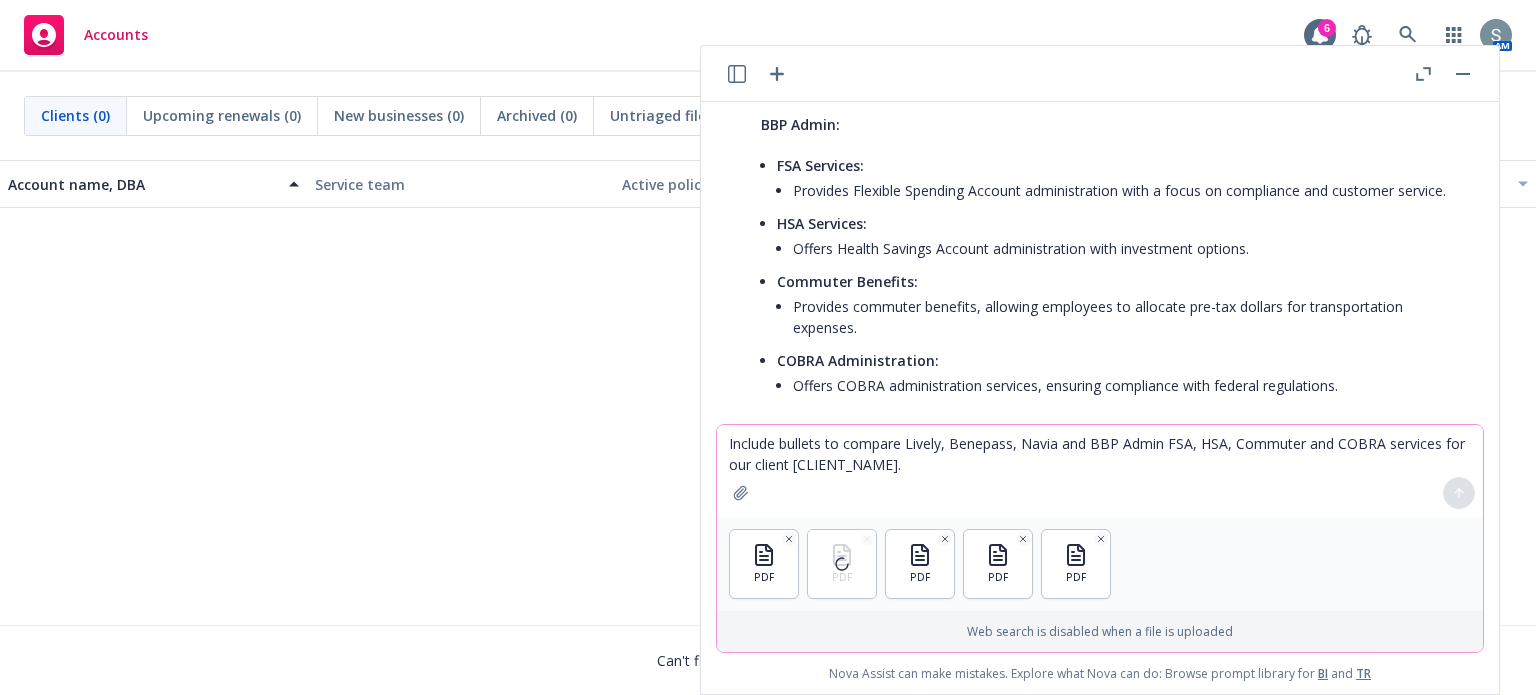click on "Include bullets to compare Lively, Benepass, Navia and BBP Admin FSA, HSA, Commuter and COBRA services for our client [CLIENT_NAME]." at bounding box center [1100, 471] 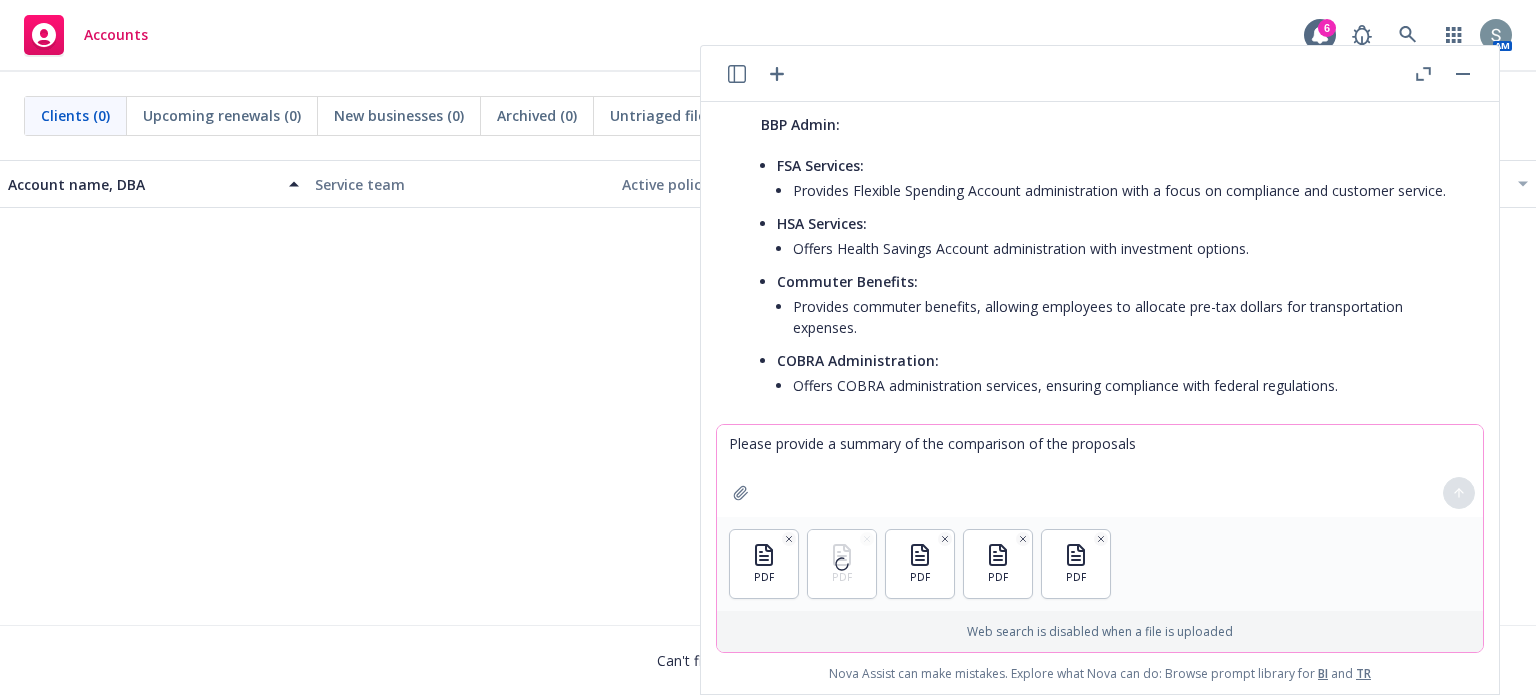 click on "Please provide a summary of the comparison of the proposals" at bounding box center [1100, 471] 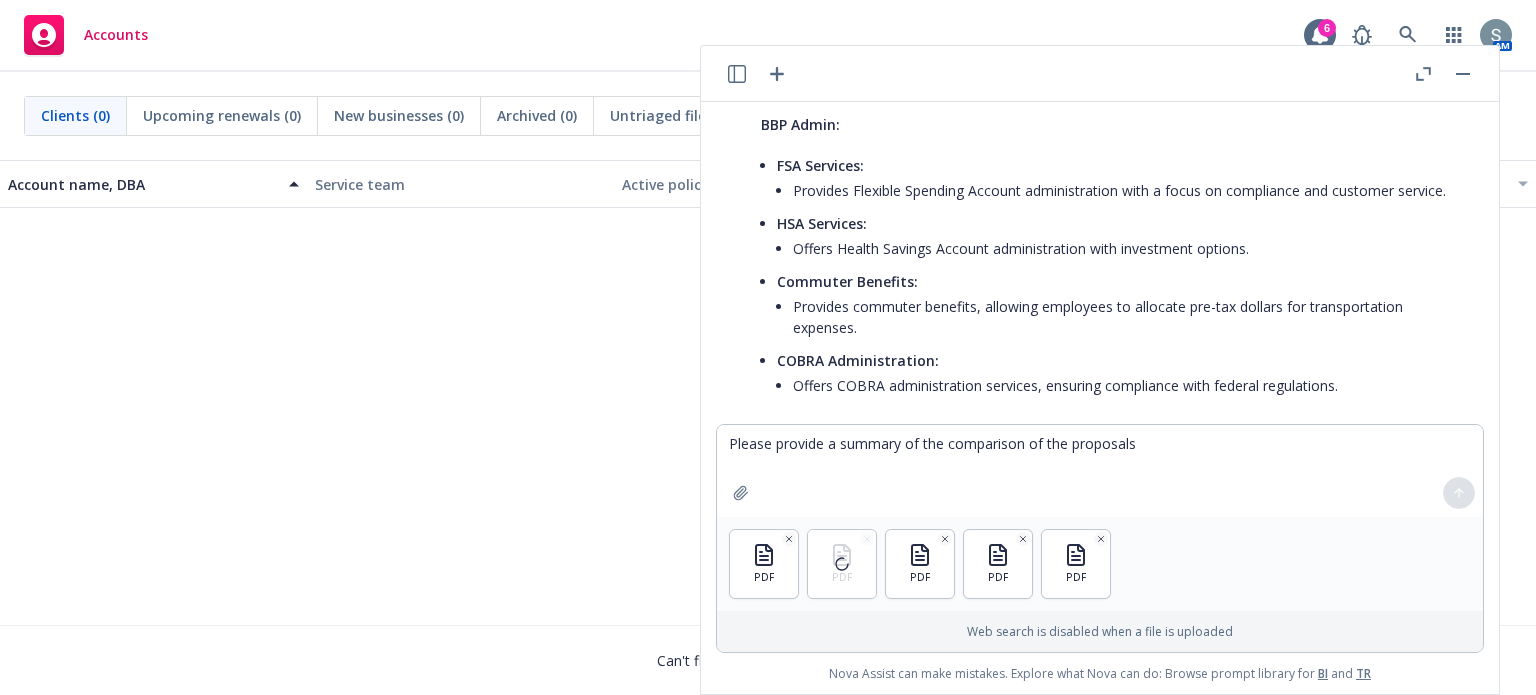 click at bounding box center (1459, 493) 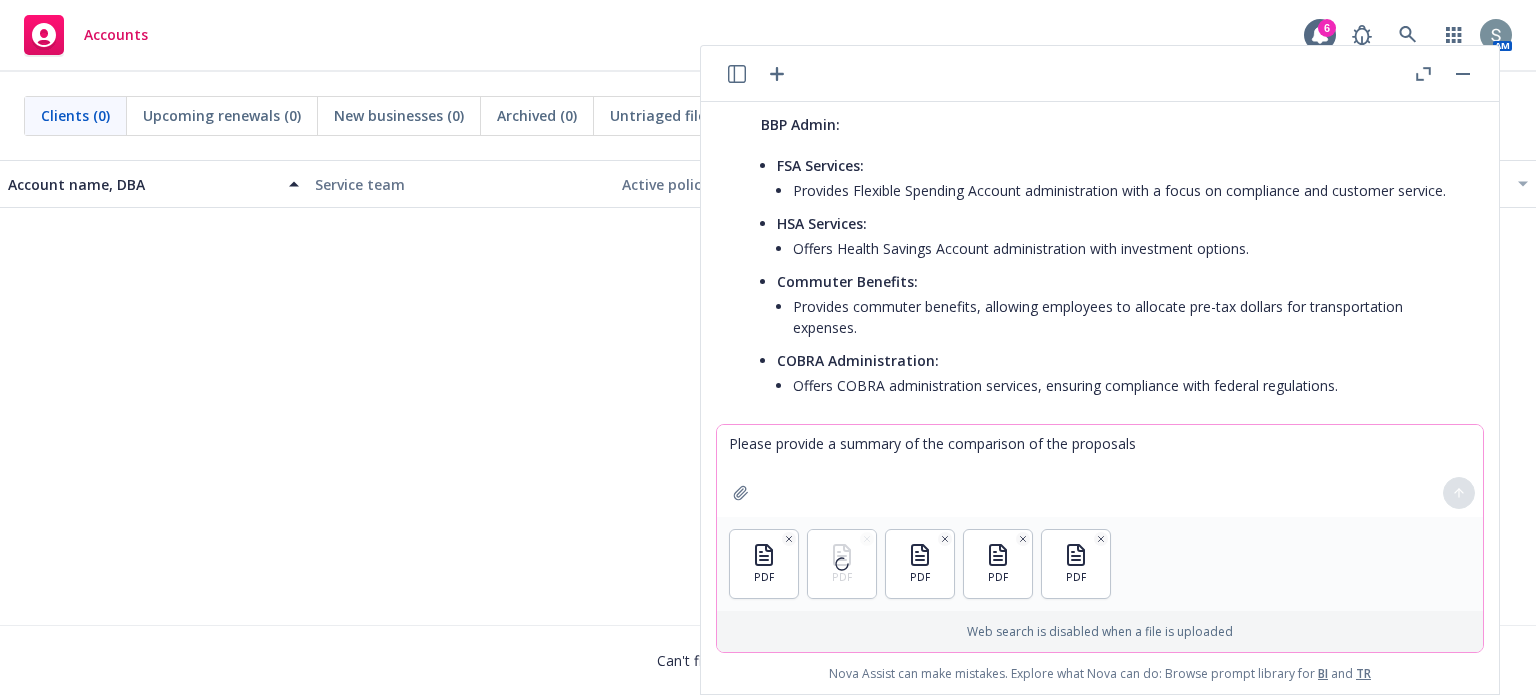 click on "Please provide a summary of the comparison of the proposals" at bounding box center [1100, 471] 